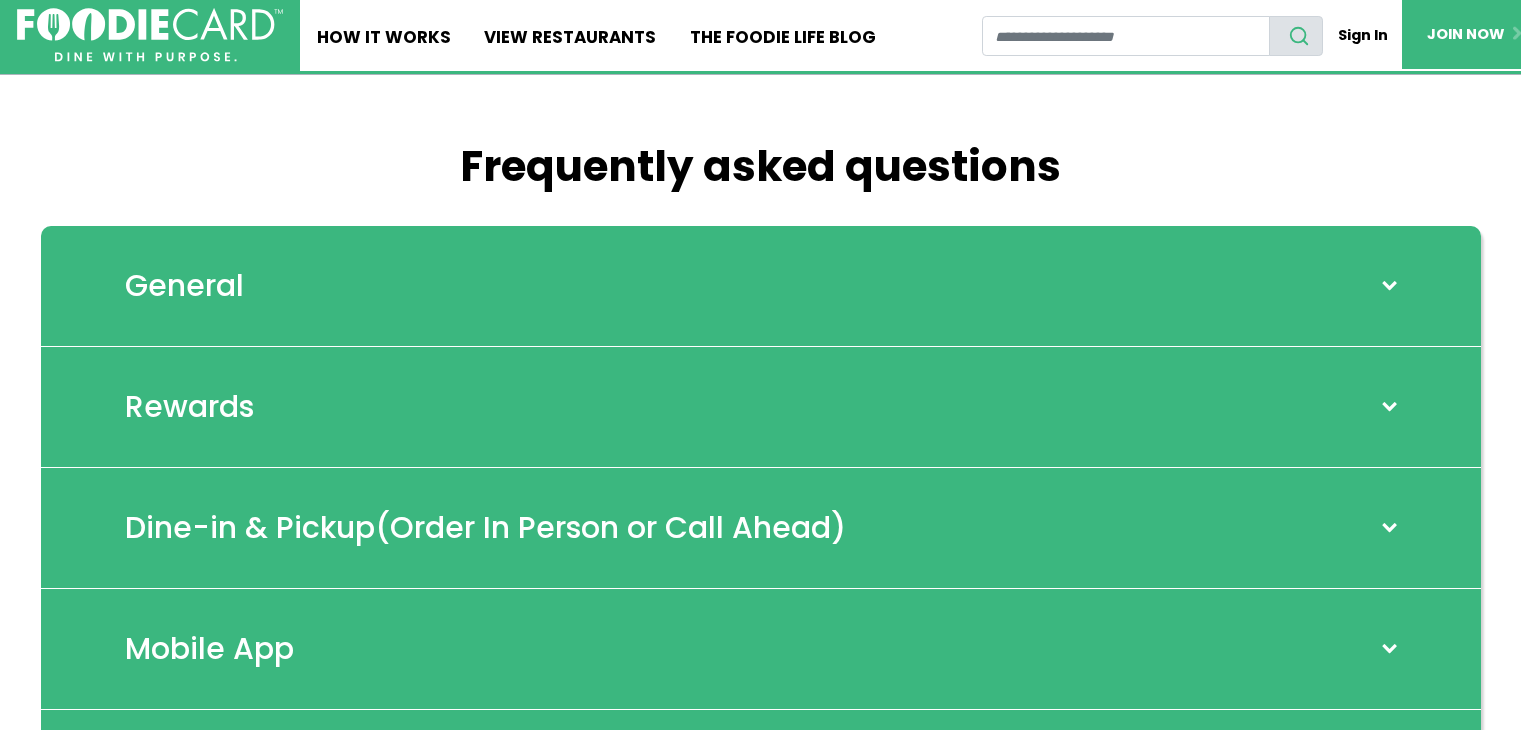 scroll, scrollTop: 0, scrollLeft: 0, axis: both 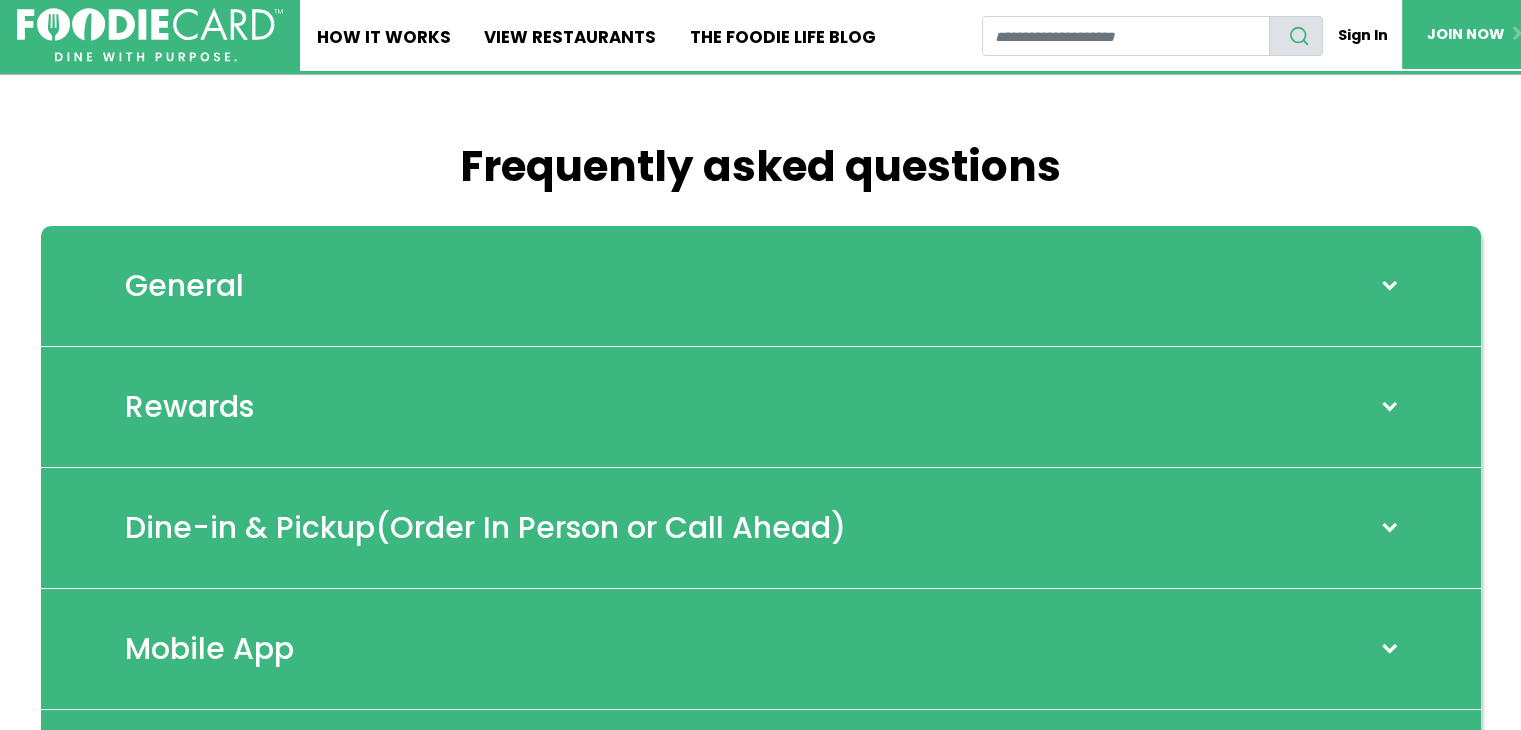 click on "Foodie Card frequently asked questions
General
How do I know if a restaurant accepts Foodie Card?
All participating restaurants should have a green sticker on their window that states they are a Foodie Card member.
However, as new restaurants are added daily, please  click here  for the most up-to-date list.
How much is a Foodie Card?
It's $29.99 a year plus tax.
Please note, new members receive a complimentary physical card for their first 12-months. After that, an optional physical card costs $5 extra.
For more information on the difference between a digital and physical Foodie Card, click  here" at bounding box center [761, 486] 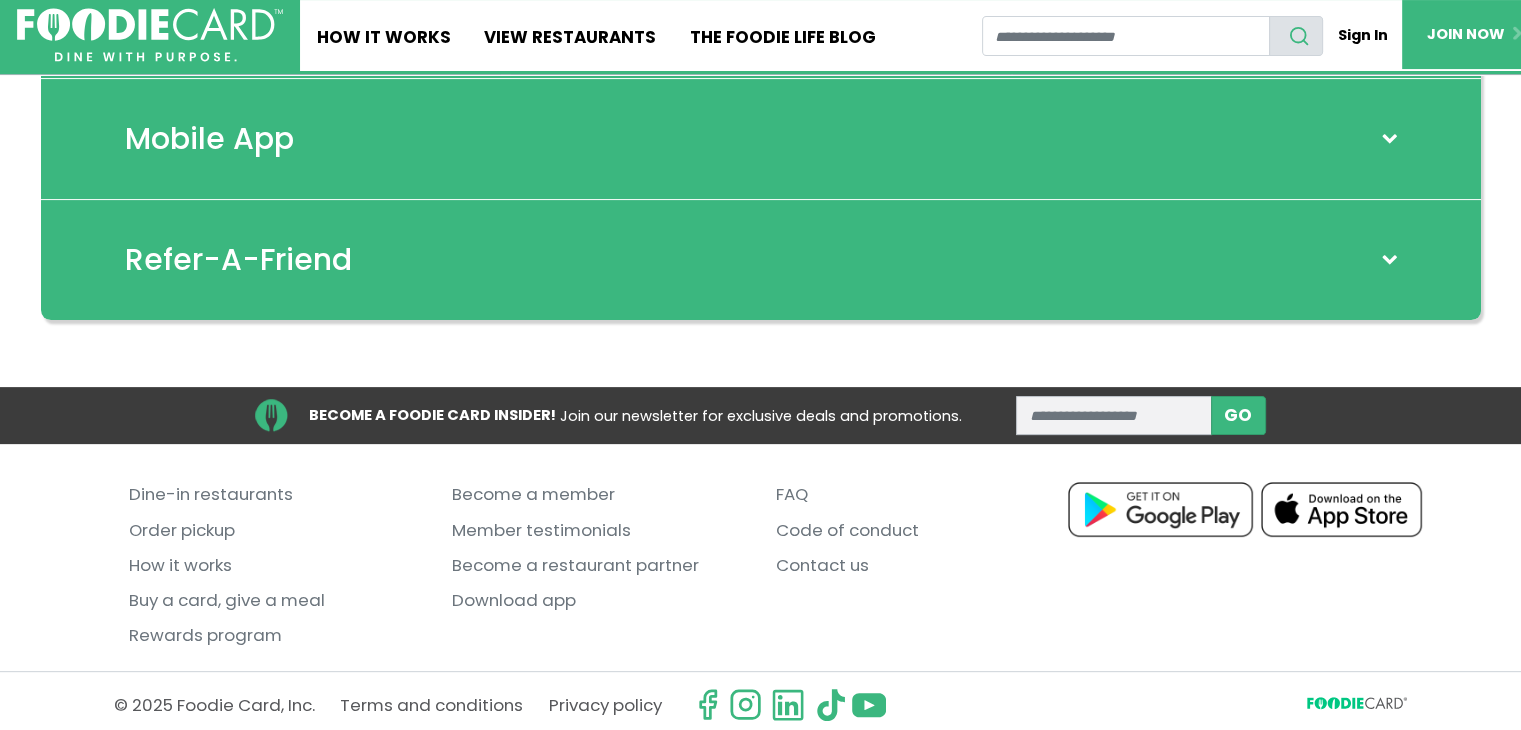 scroll, scrollTop: 519, scrollLeft: 0, axis: vertical 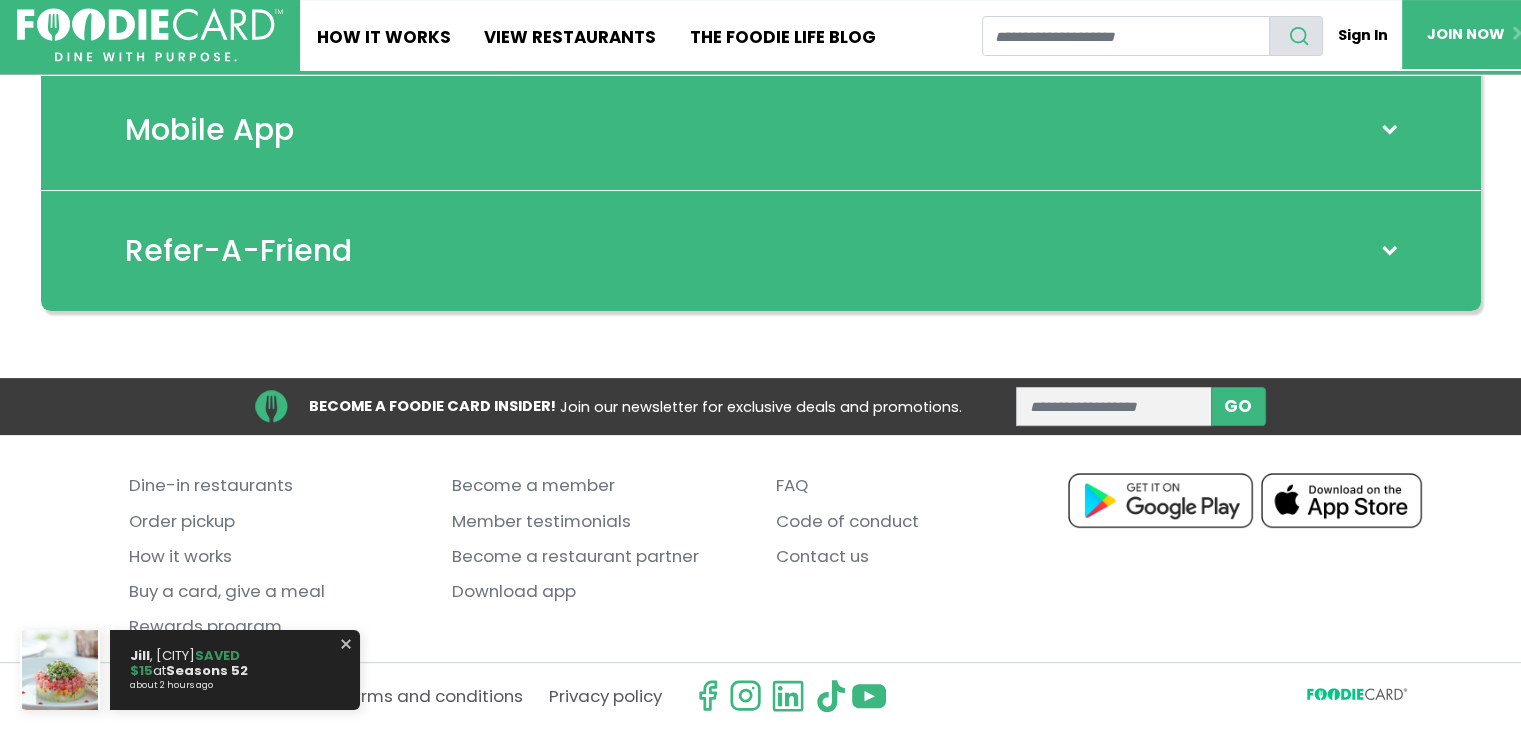 click on "Dine-in restaurants
Order pickup
How it works
Buy a card, give a meal
Rewards program
Become a member
Member testimonials
Become a restaurant partner
Download app
FAQ
Code of conduct
Contact us" at bounding box center (760, 574) 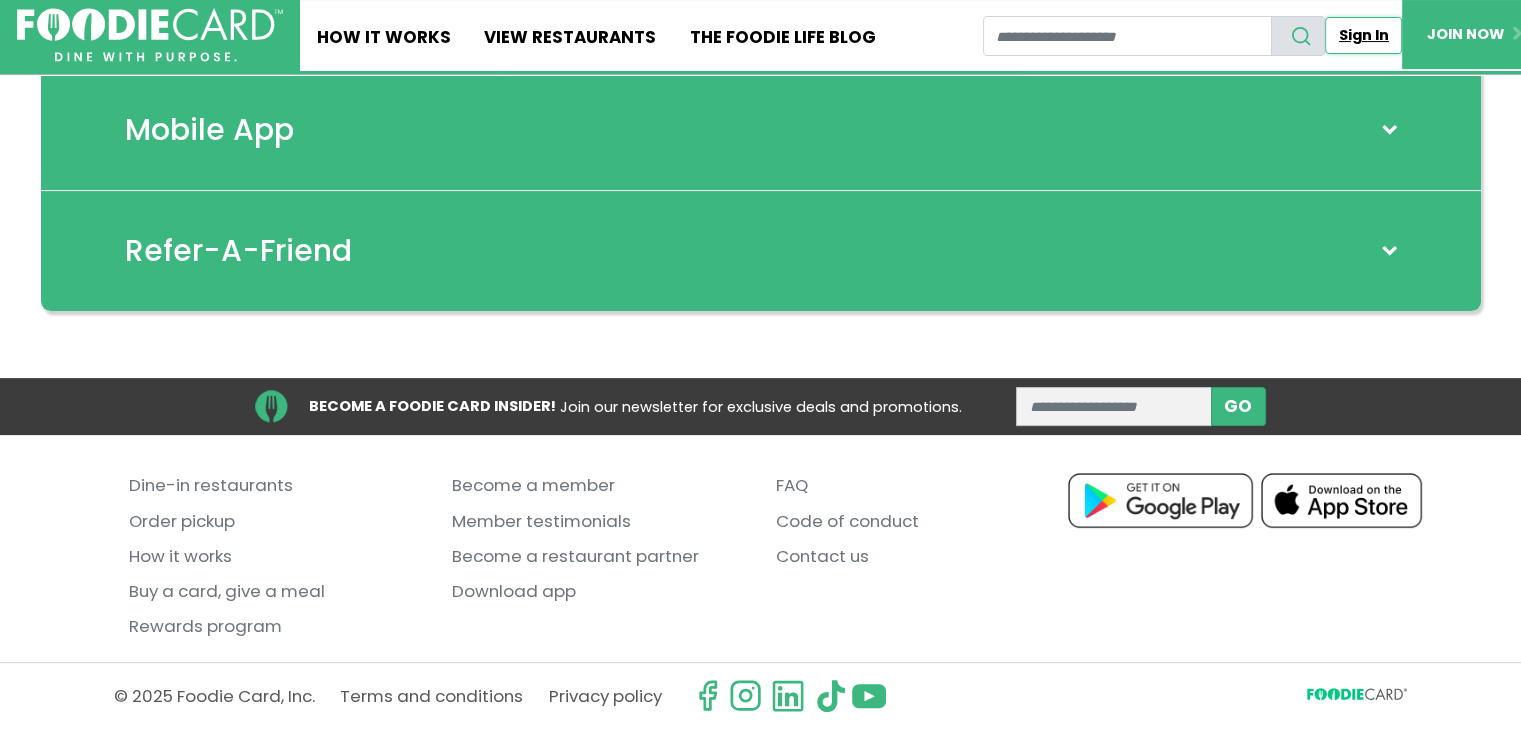 click on "Sign In" at bounding box center [1363, 35] 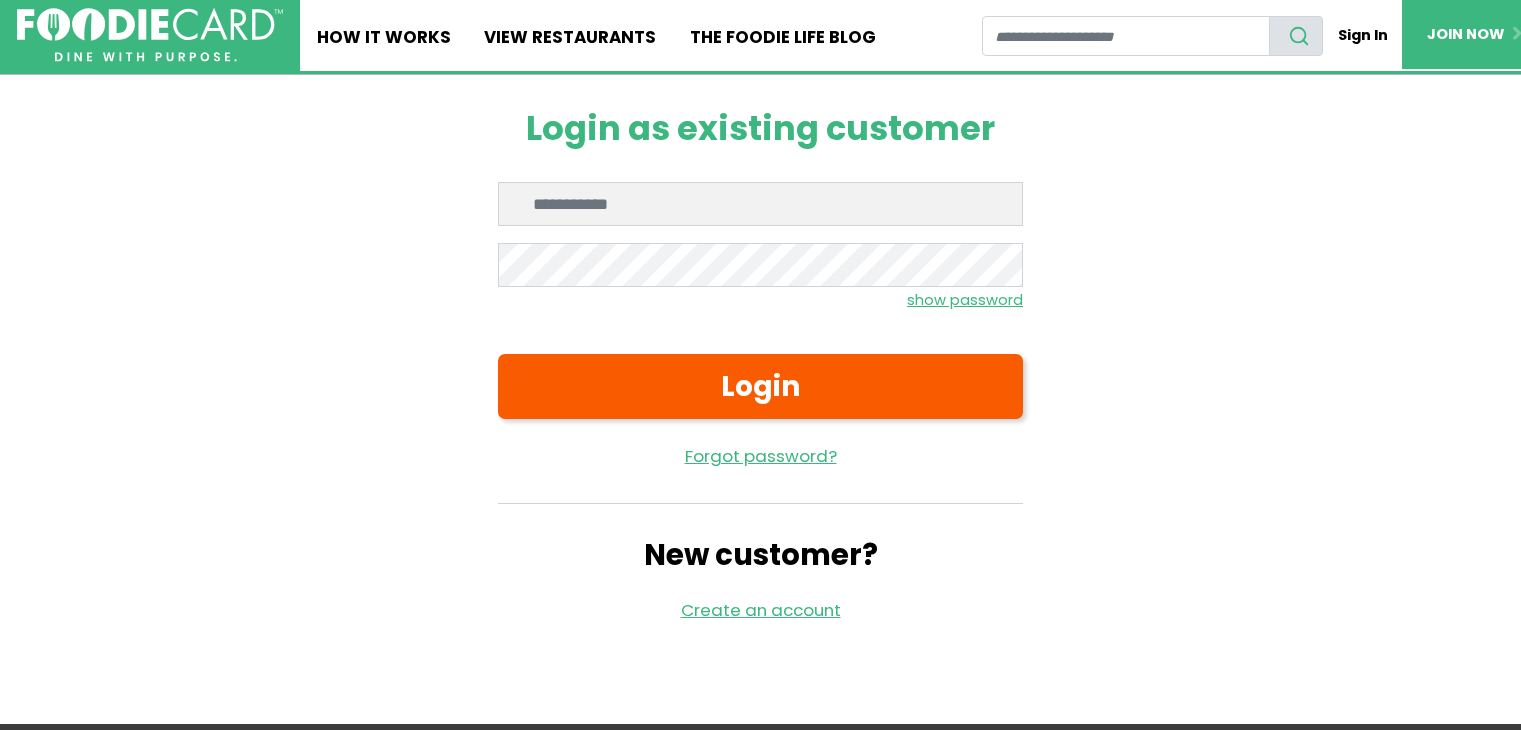 scroll, scrollTop: 0, scrollLeft: 0, axis: both 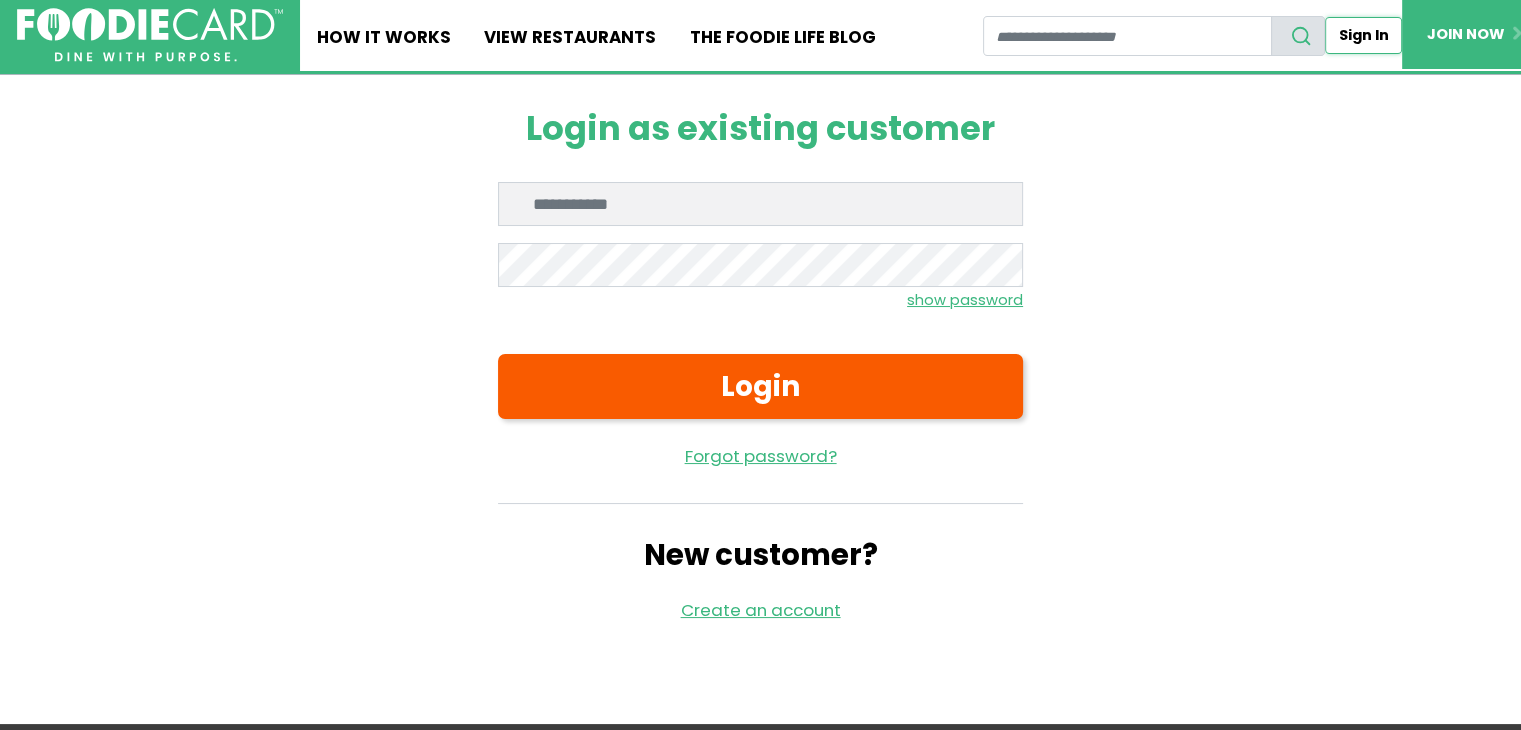 click on "Sign In" at bounding box center [1363, 35] 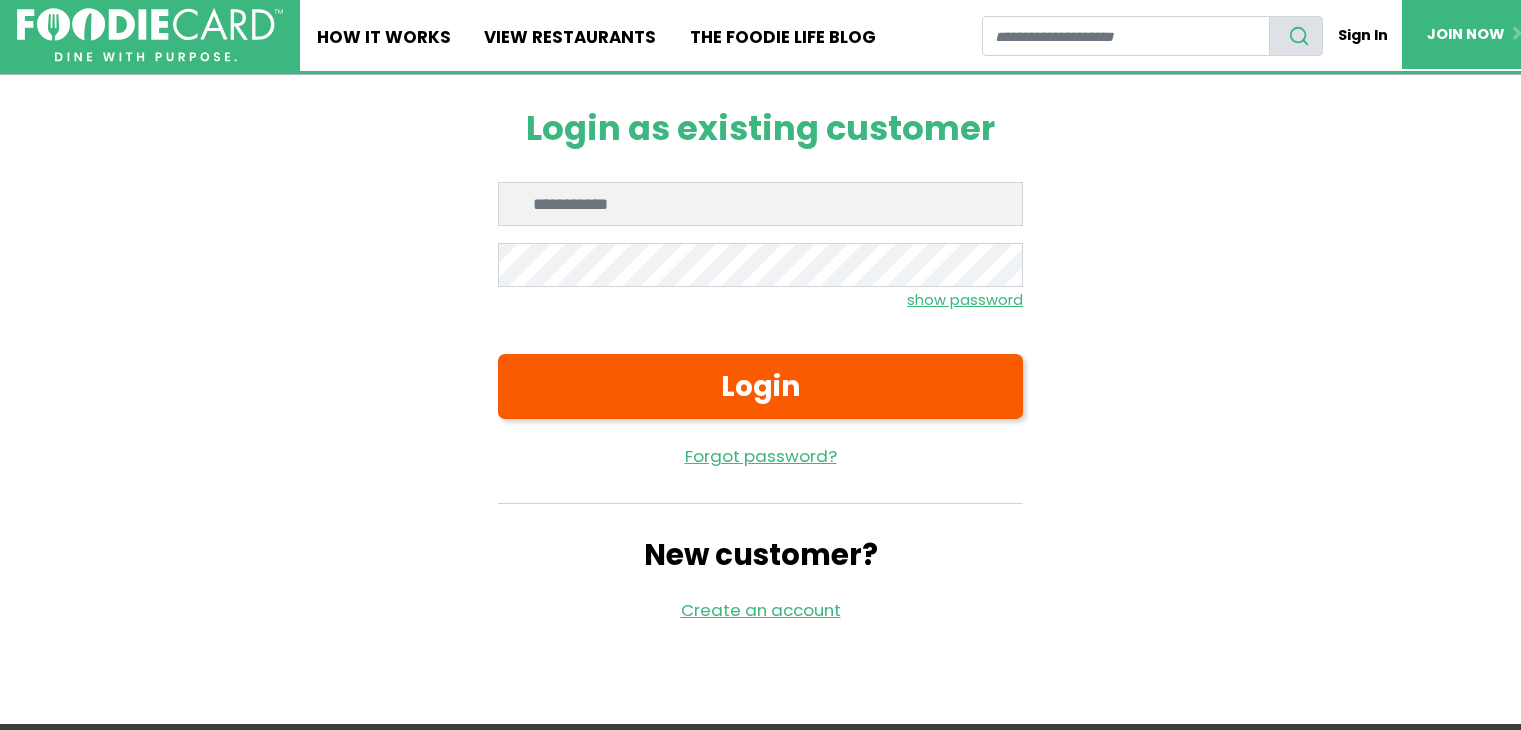 scroll, scrollTop: 0, scrollLeft: 0, axis: both 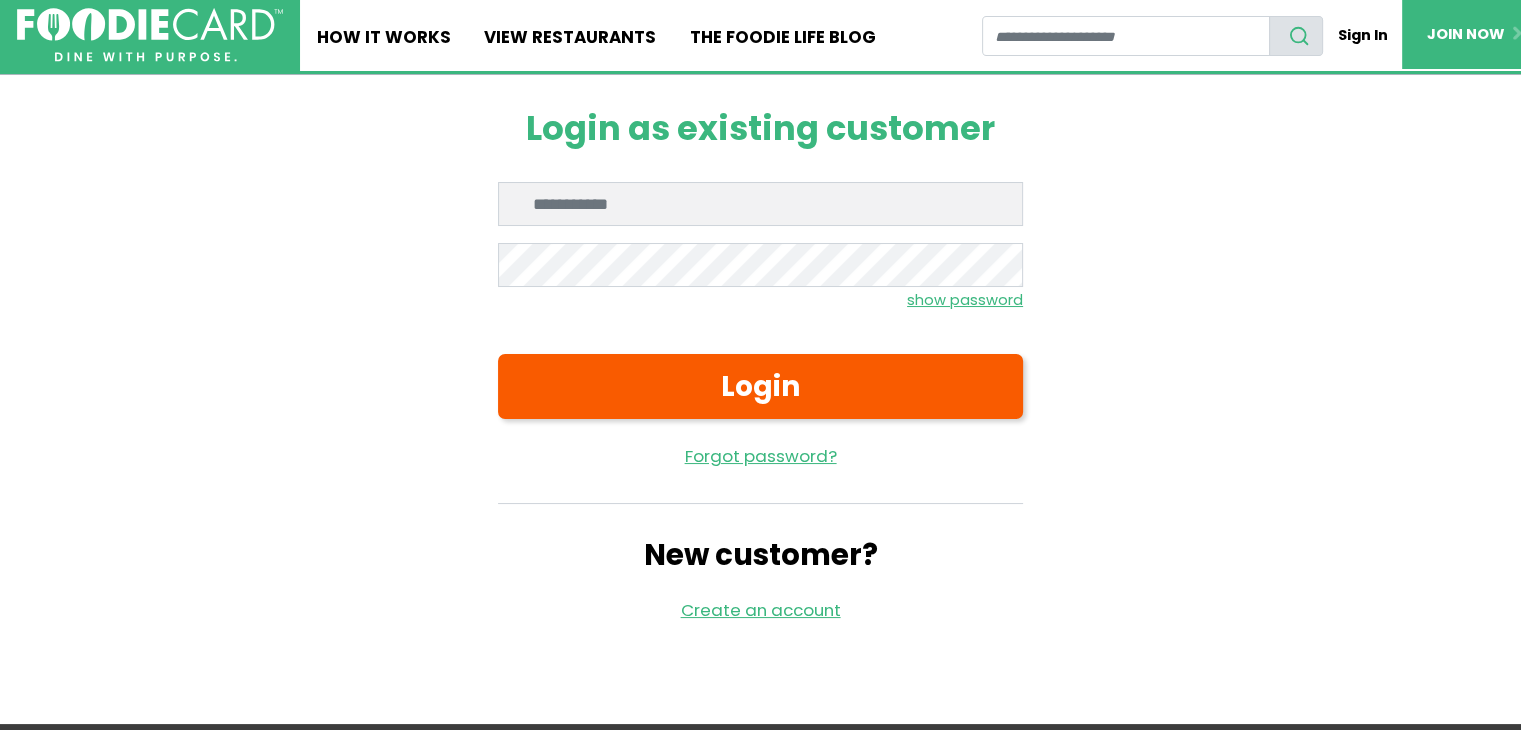 type on "**********" 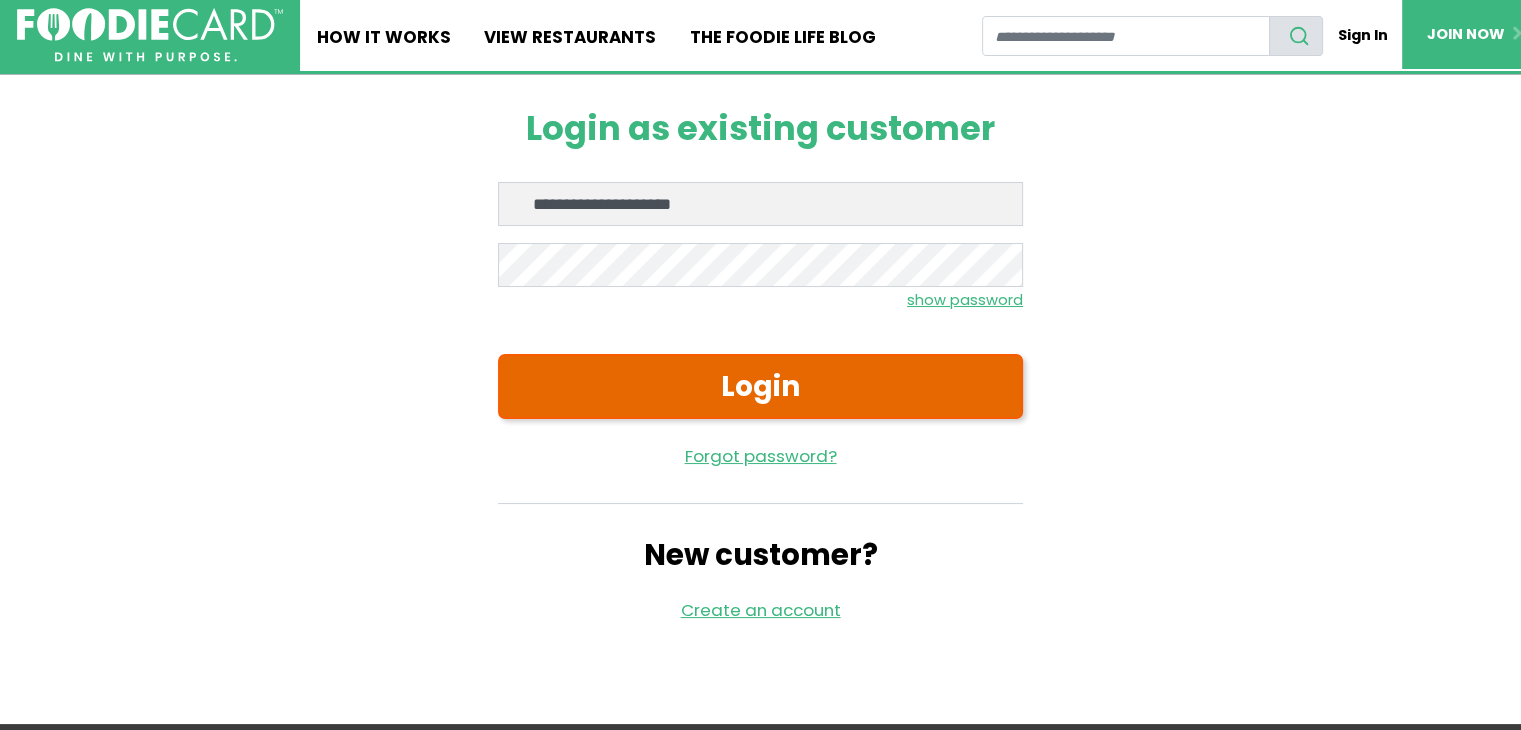 click on "Login" at bounding box center [760, 386] 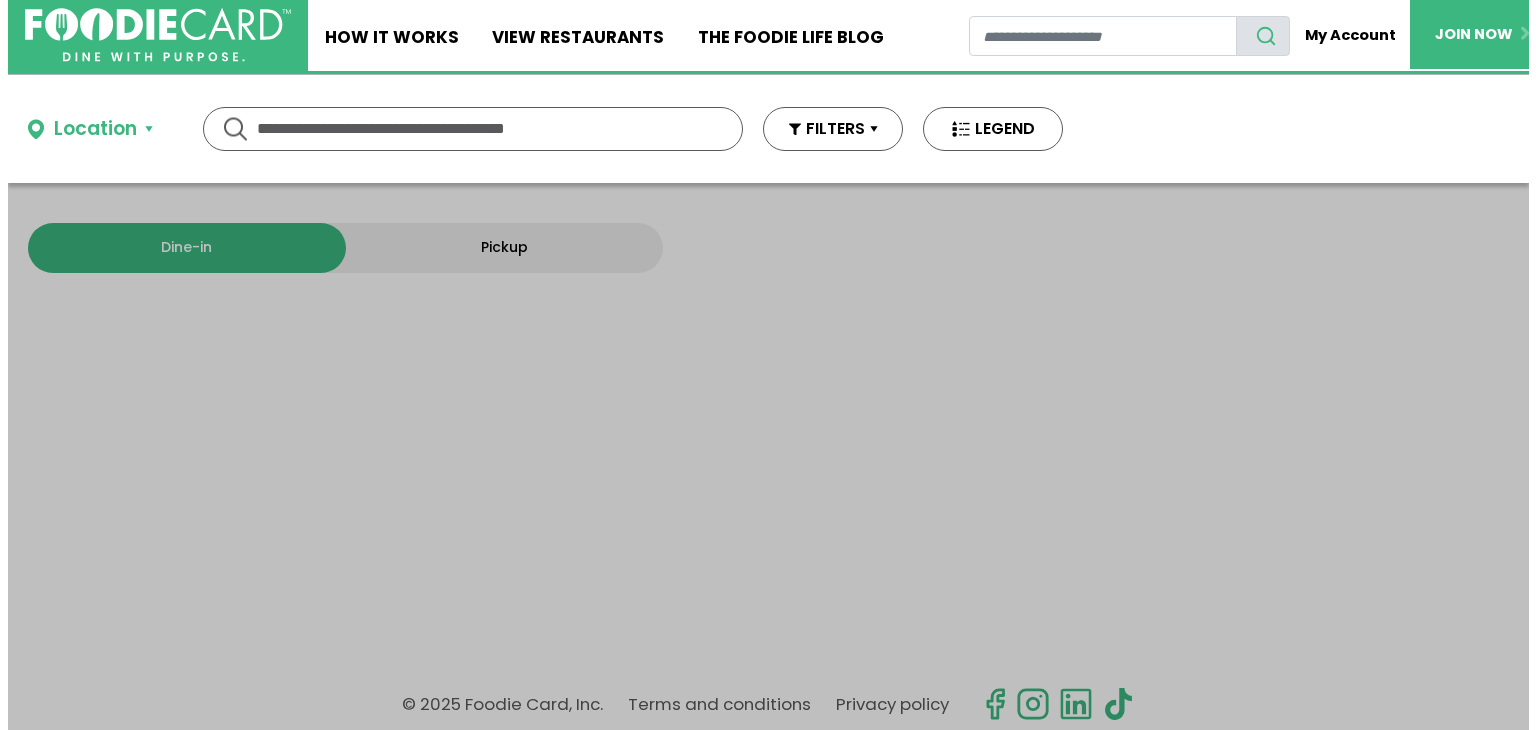 scroll, scrollTop: 0, scrollLeft: 0, axis: both 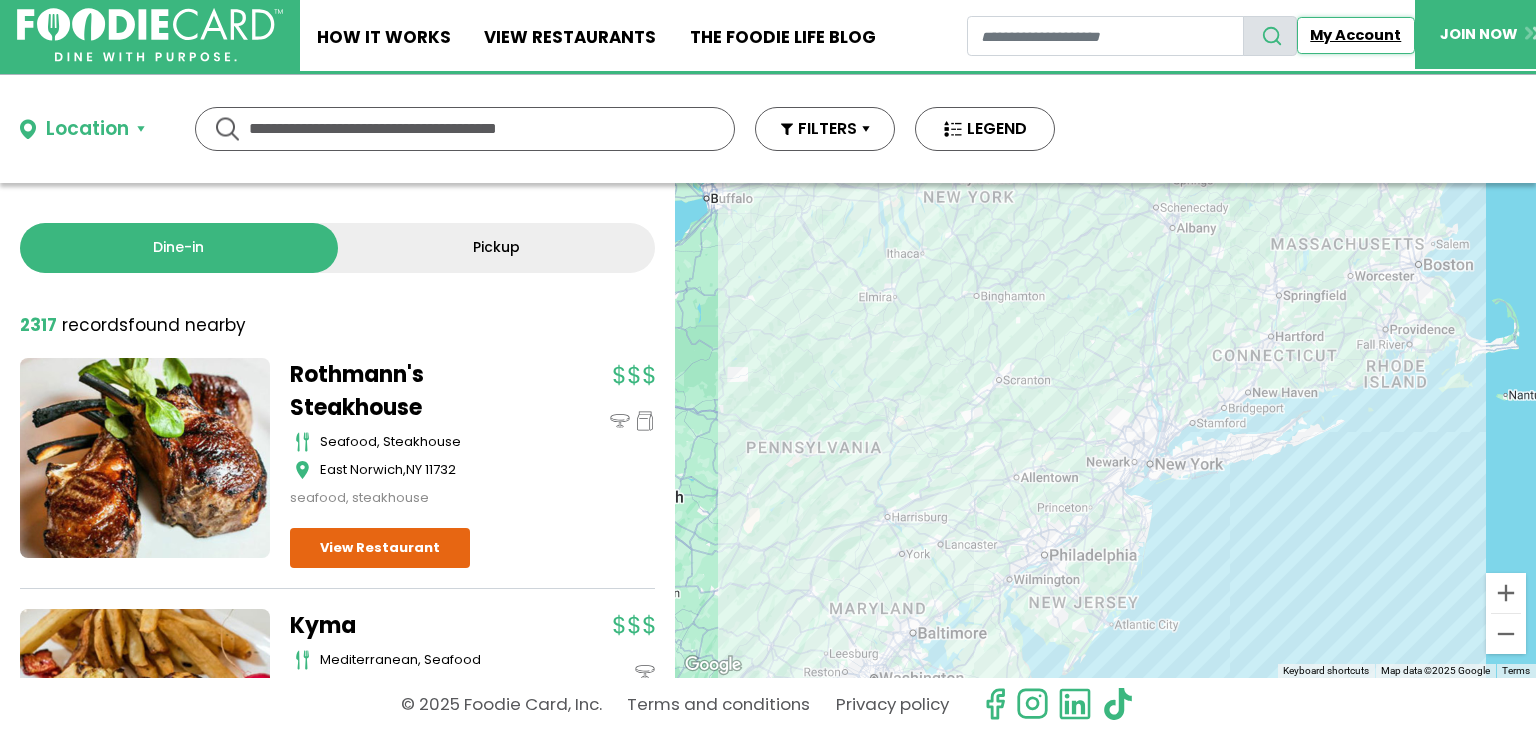click on "My Account" at bounding box center (1356, 35) 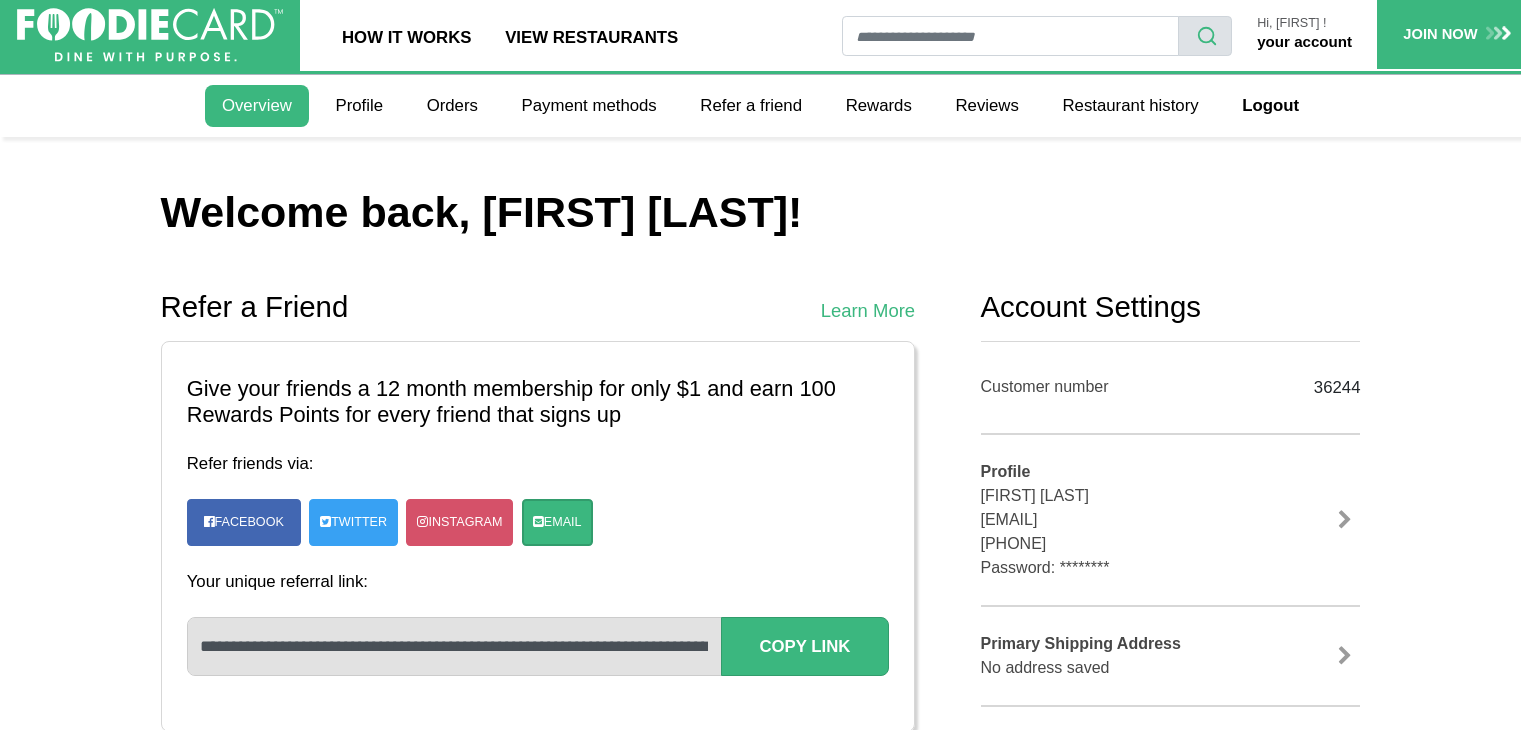 scroll, scrollTop: 0, scrollLeft: 0, axis: both 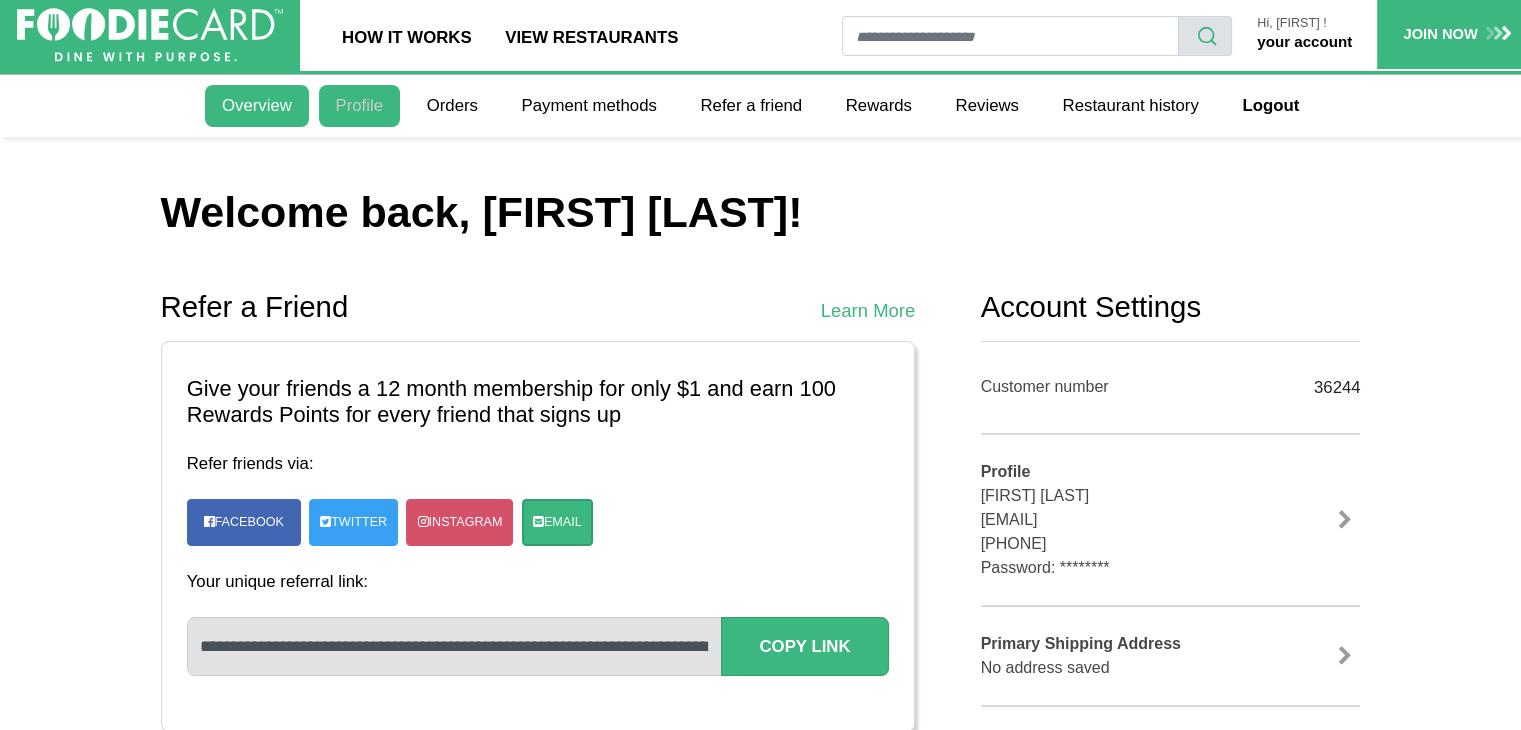 click on "Profile" at bounding box center (359, 106) 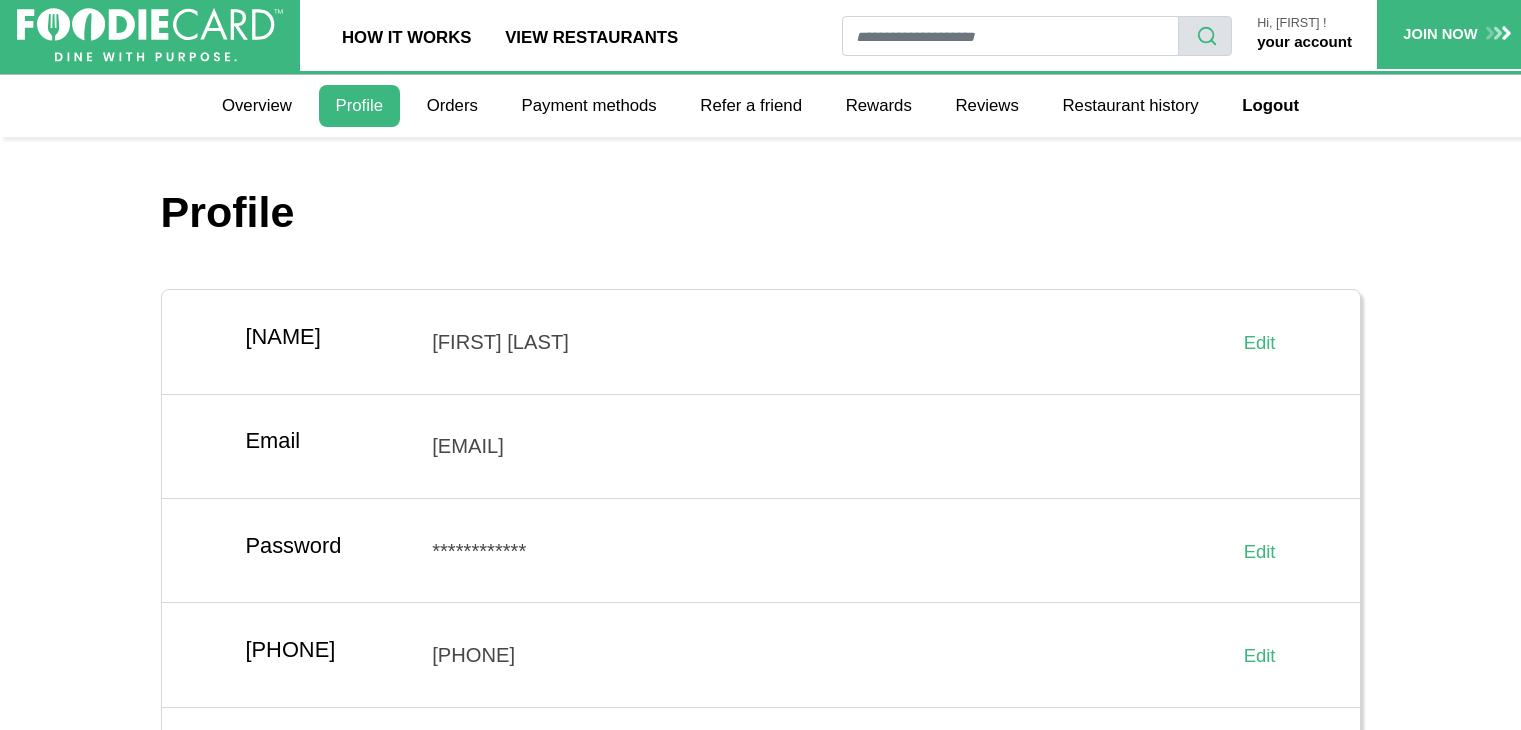 scroll, scrollTop: 0, scrollLeft: 0, axis: both 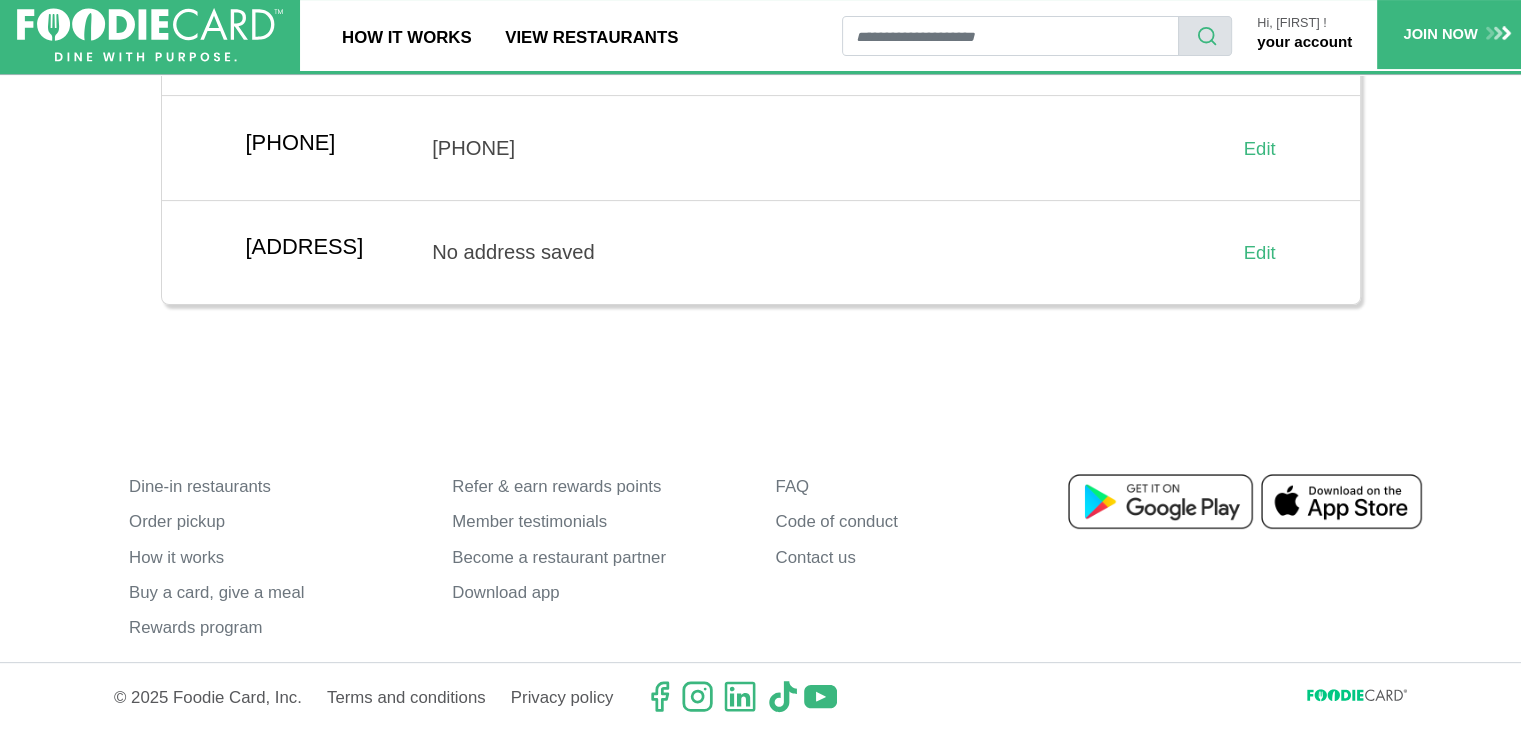click at bounding box center [1010, 36] 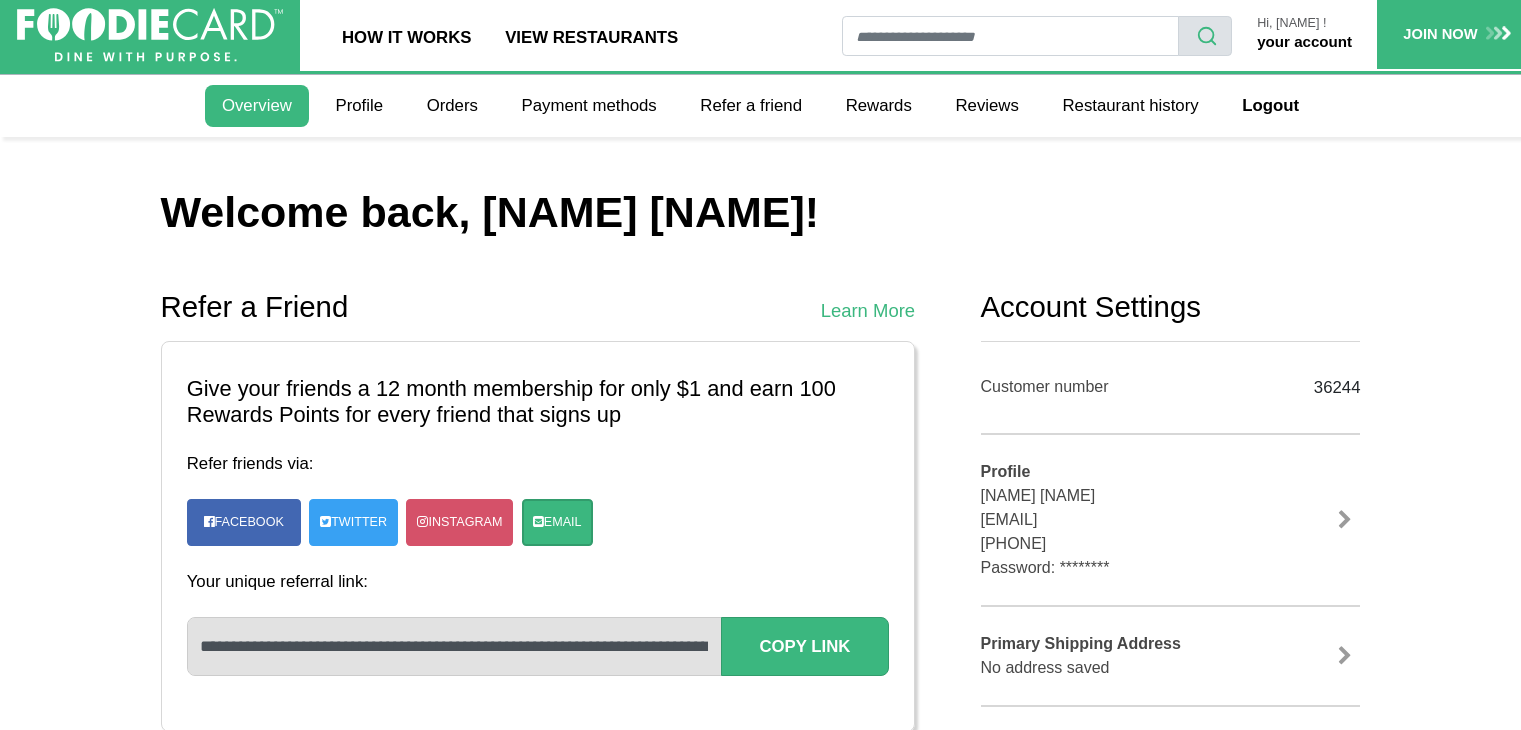 scroll, scrollTop: 0, scrollLeft: 0, axis: both 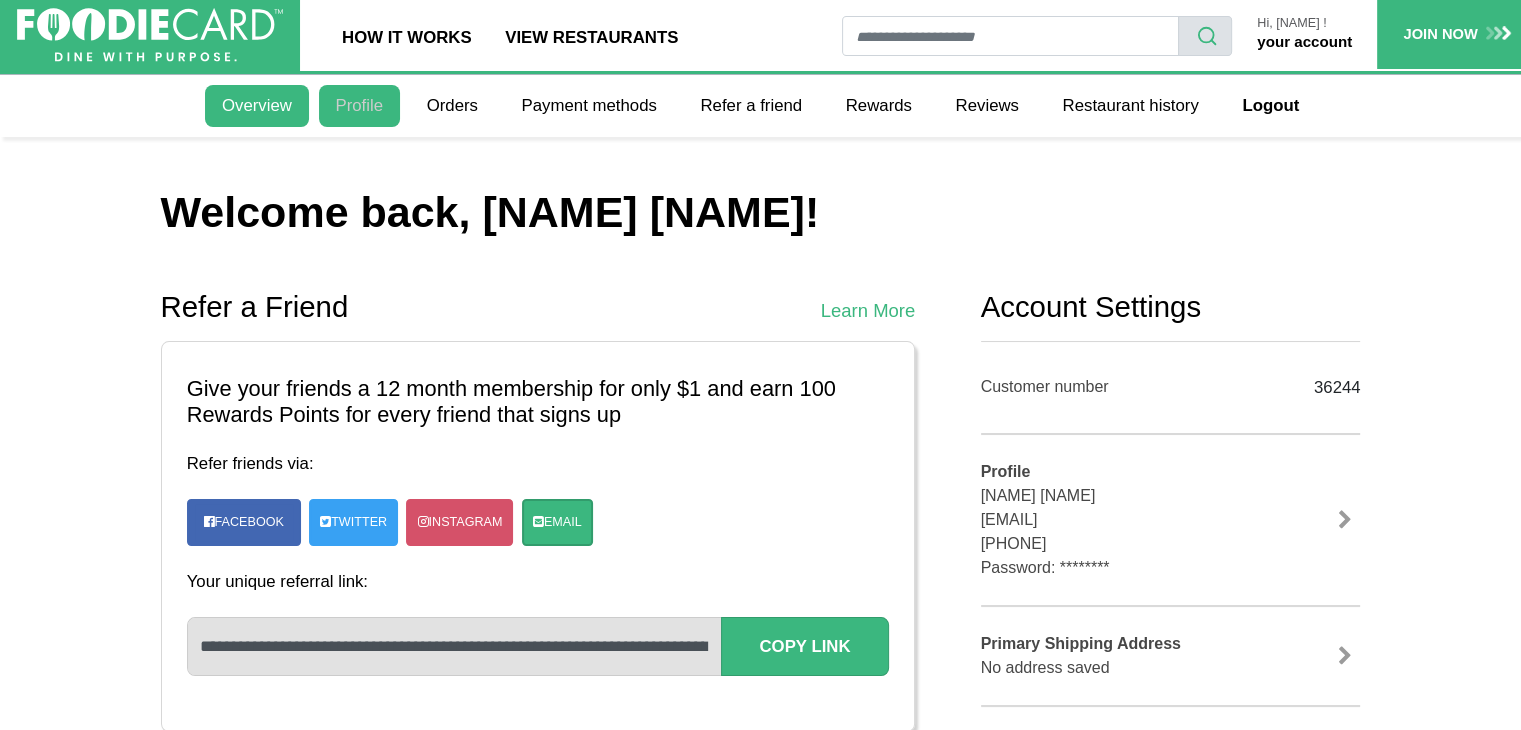 click on "Profile" at bounding box center [359, 106] 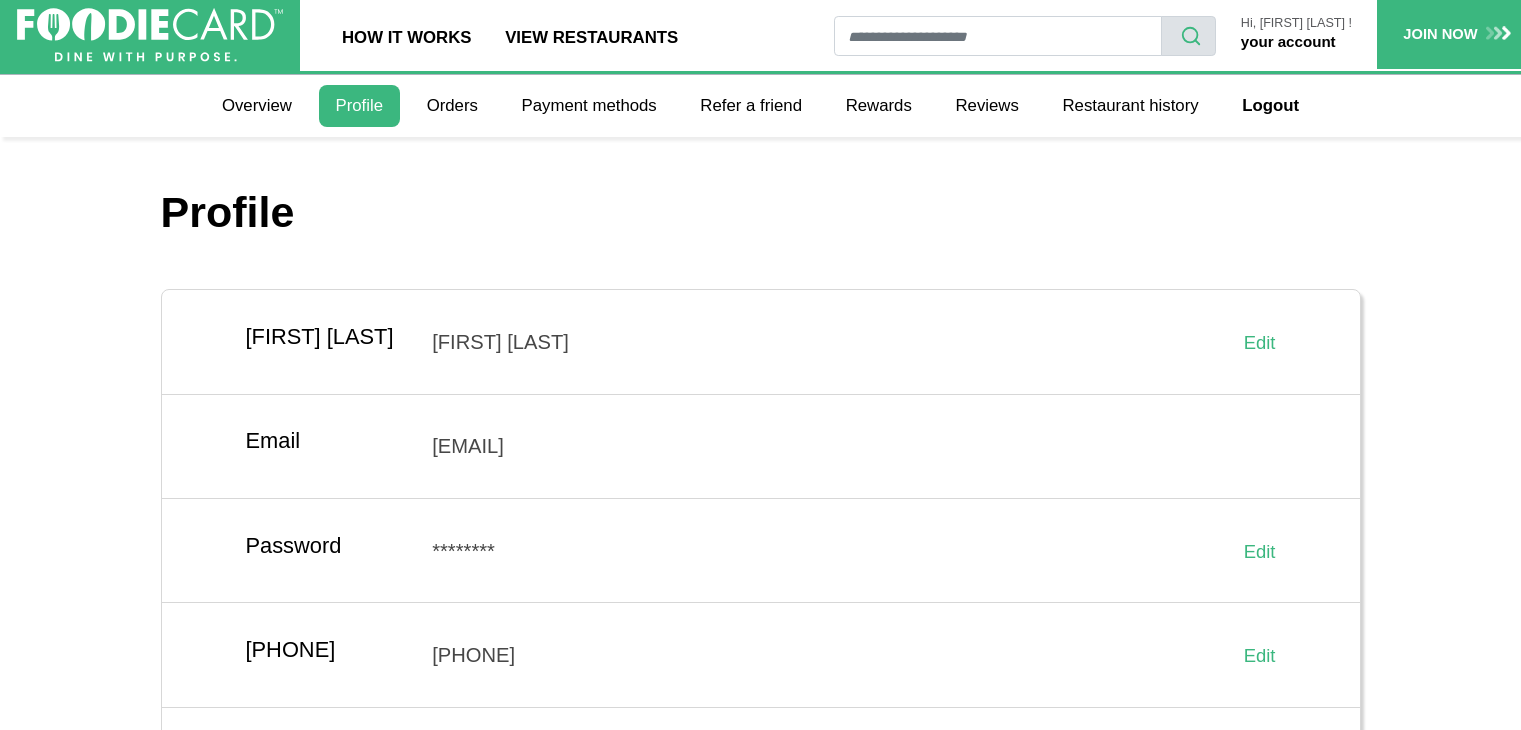 scroll, scrollTop: 0, scrollLeft: 0, axis: both 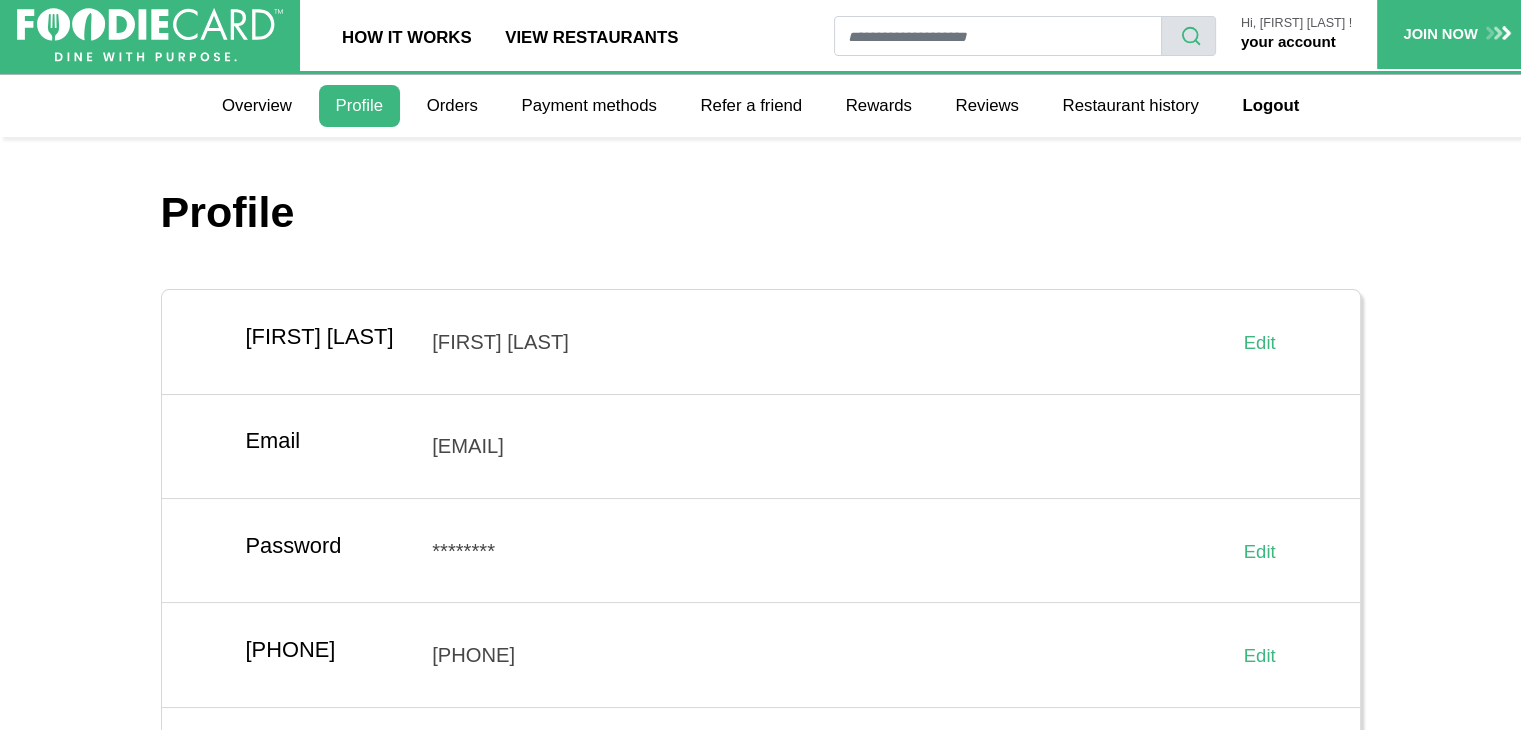 click at bounding box center (998, 36) 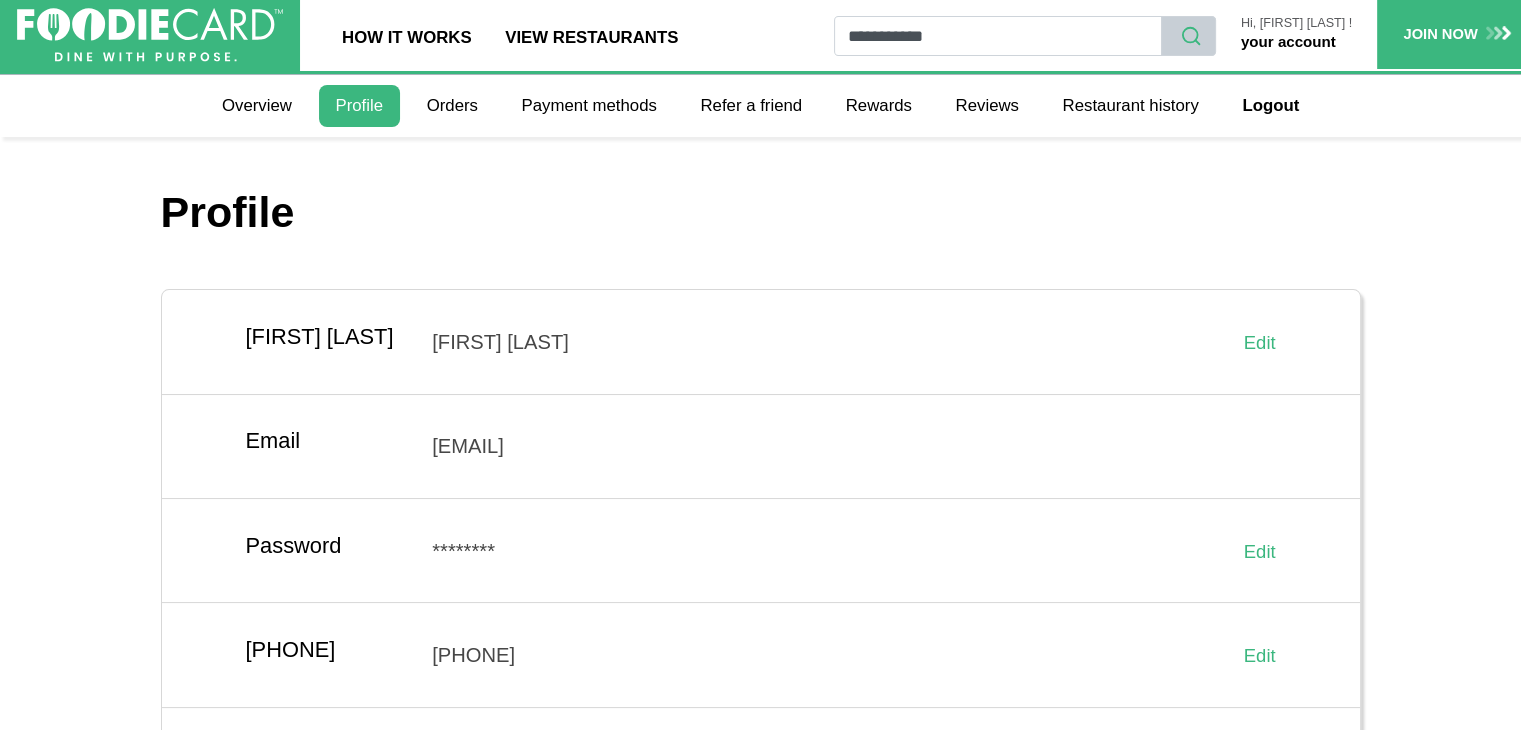 type on "**********" 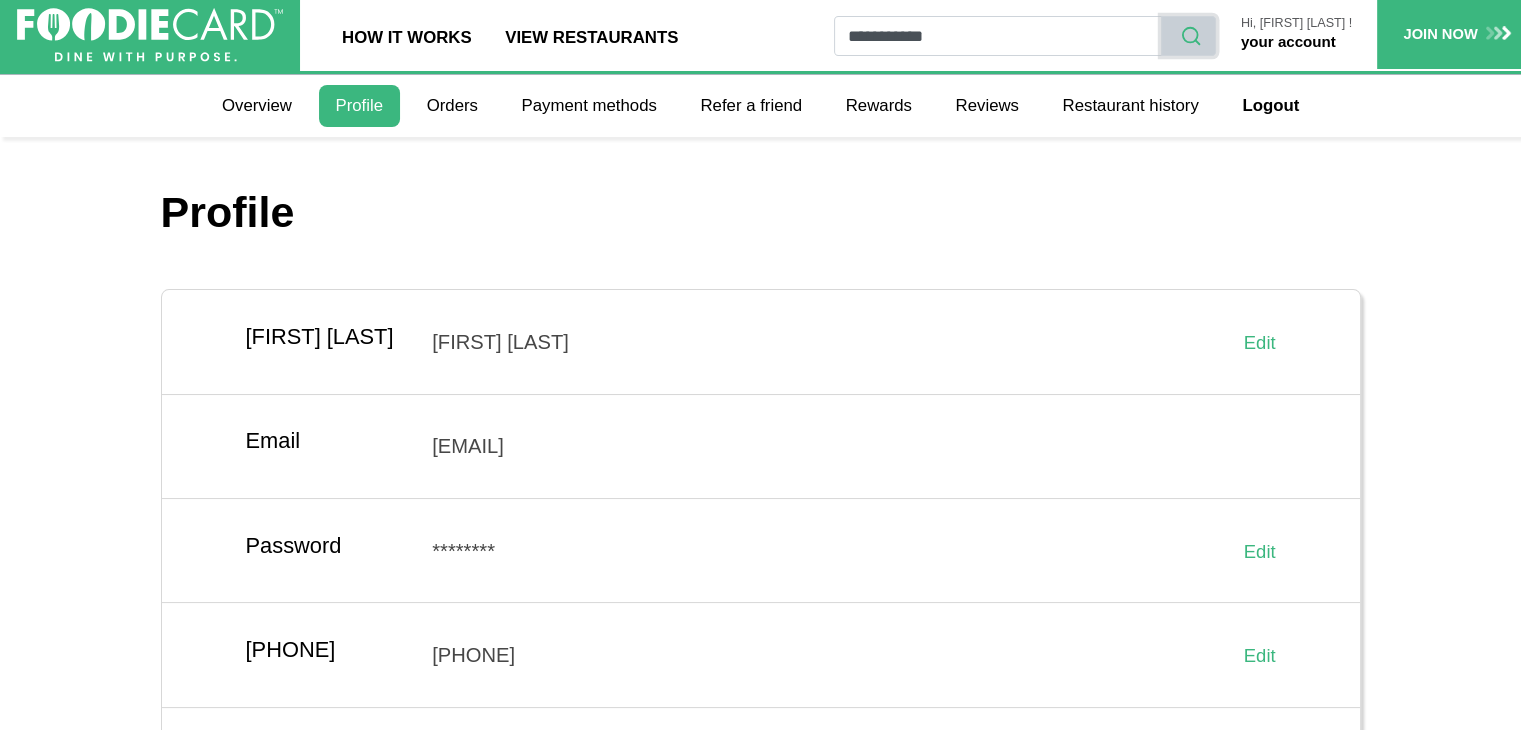 click at bounding box center [1188, 36] 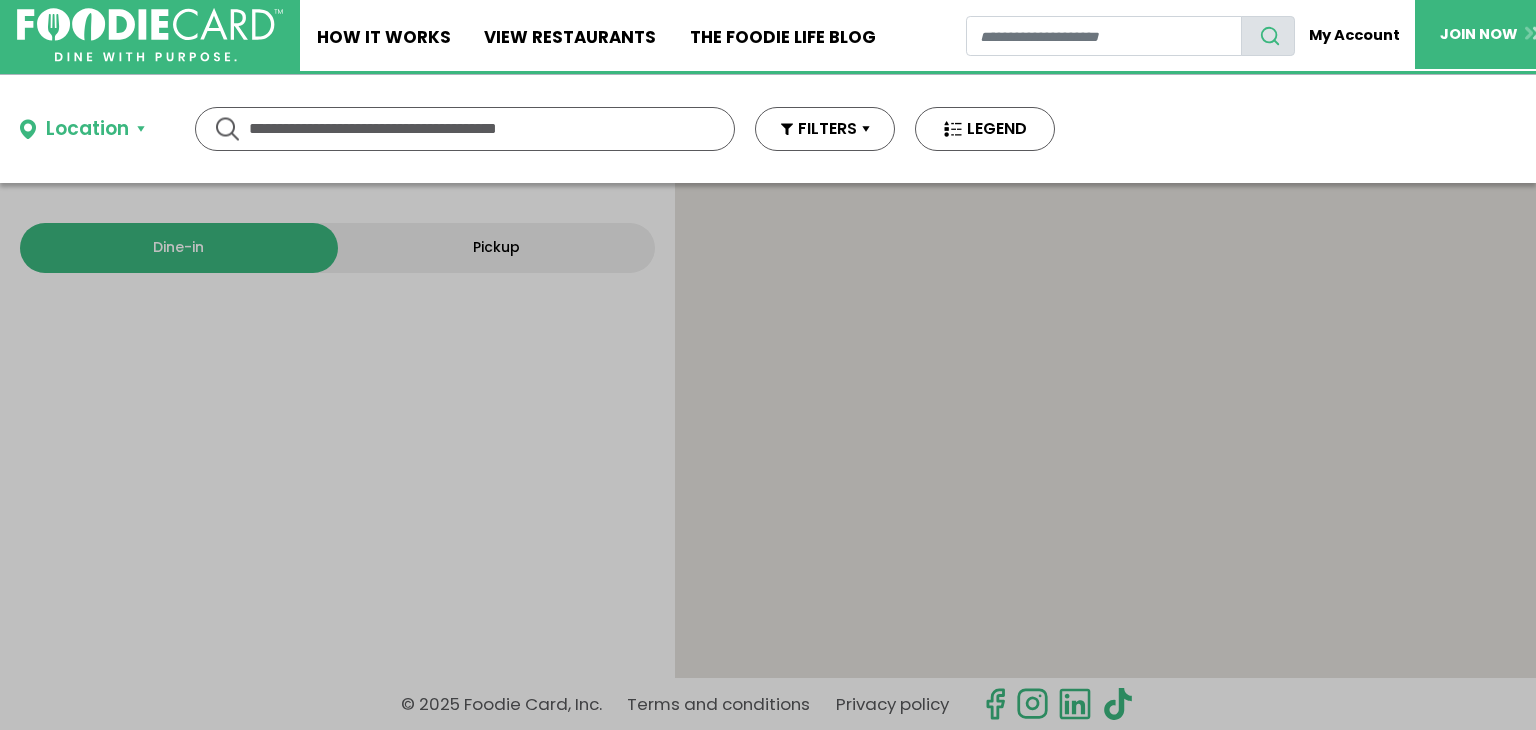 scroll, scrollTop: 0, scrollLeft: 0, axis: both 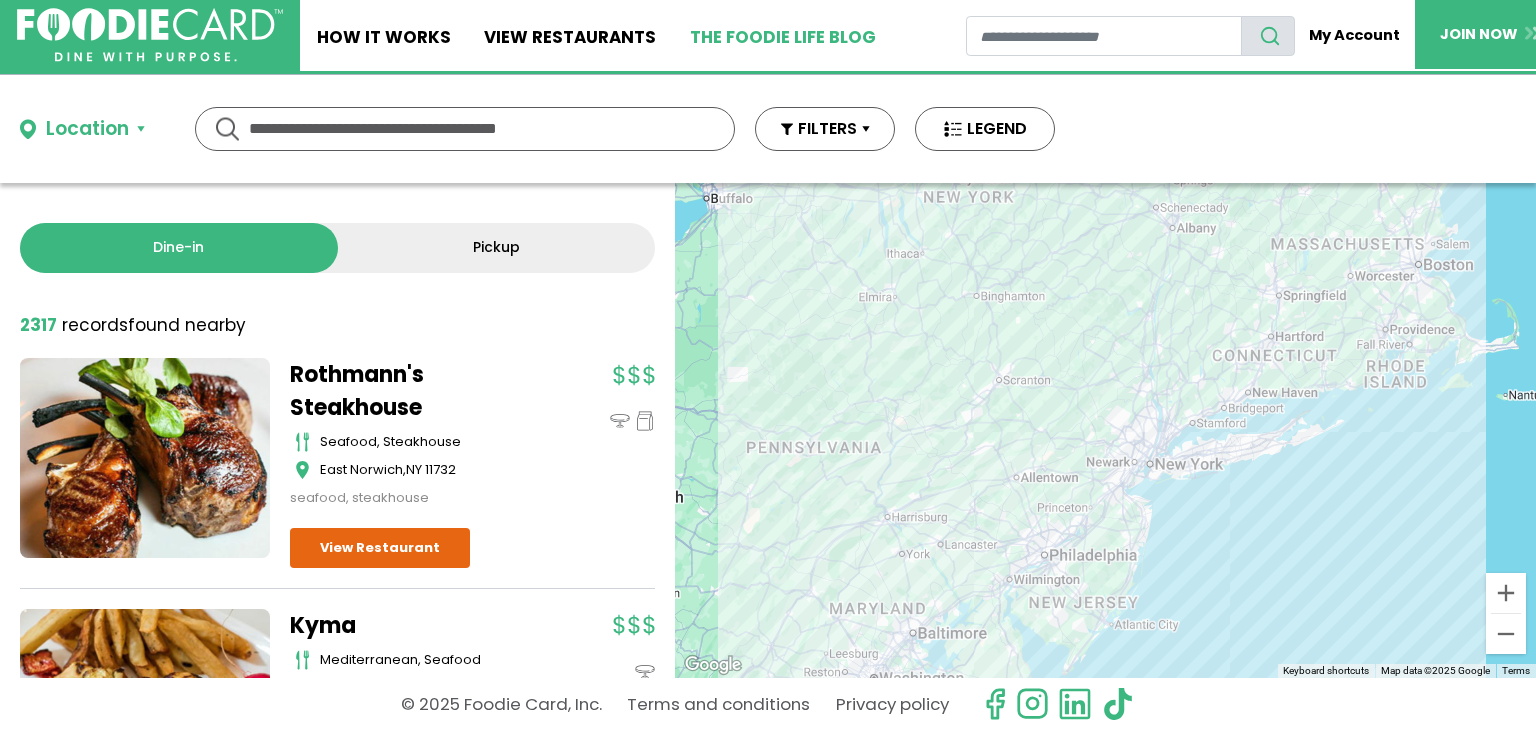 click on "The Foodie Life Blog" at bounding box center (783, 35) 